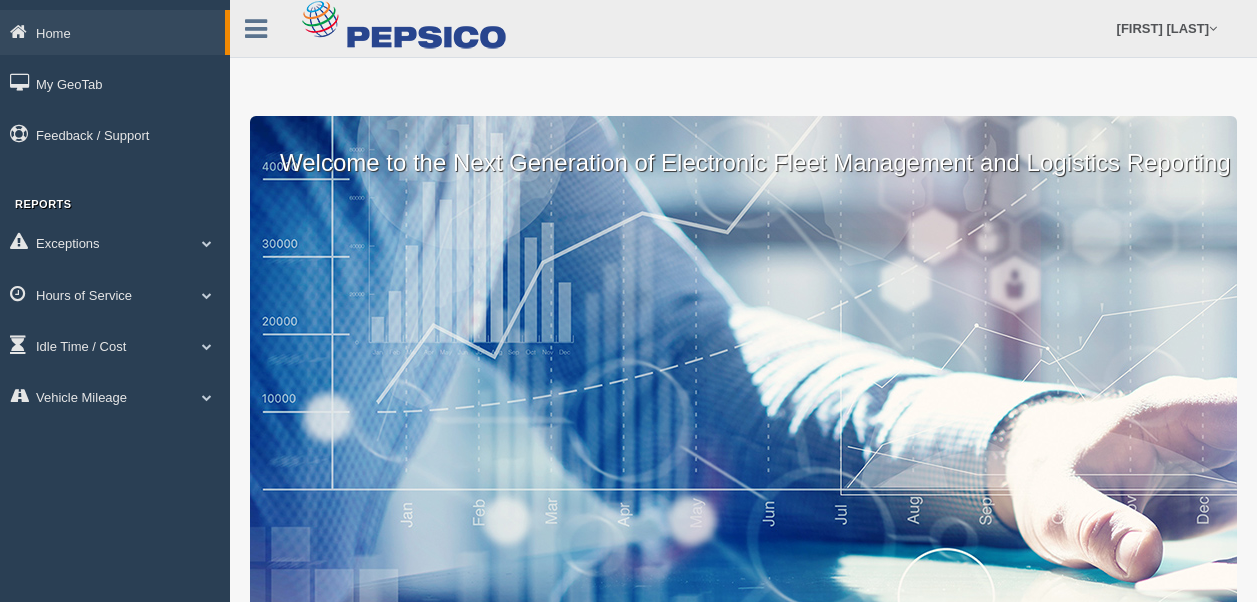 scroll, scrollTop: 0, scrollLeft: 0, axis: both 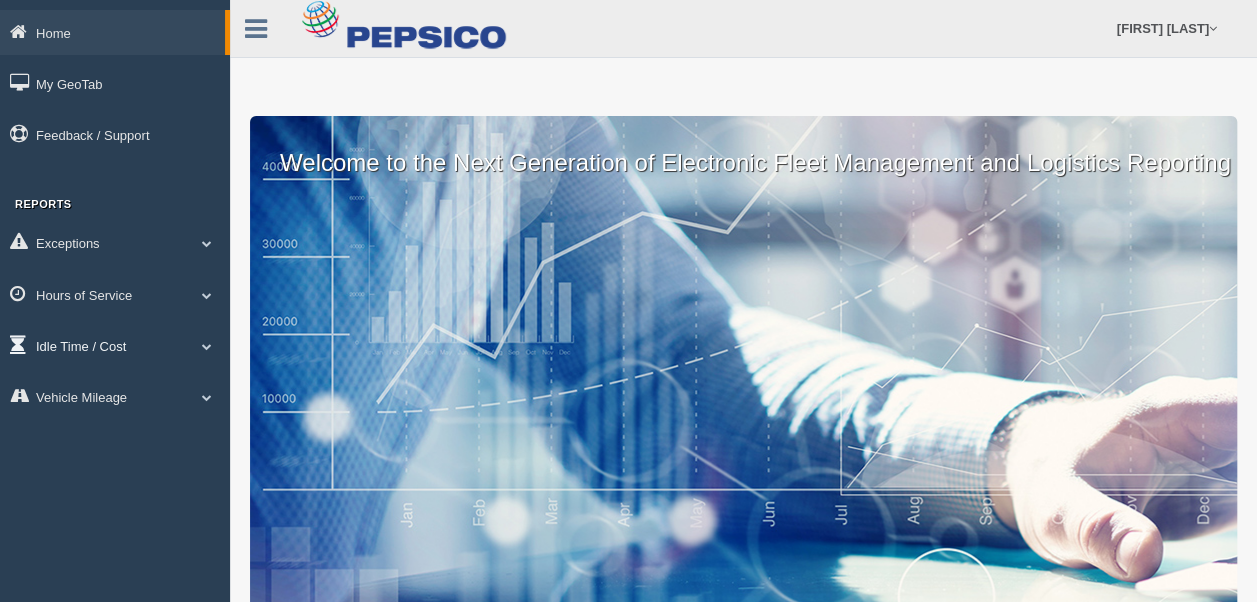 click at bounding box center (207, 243) 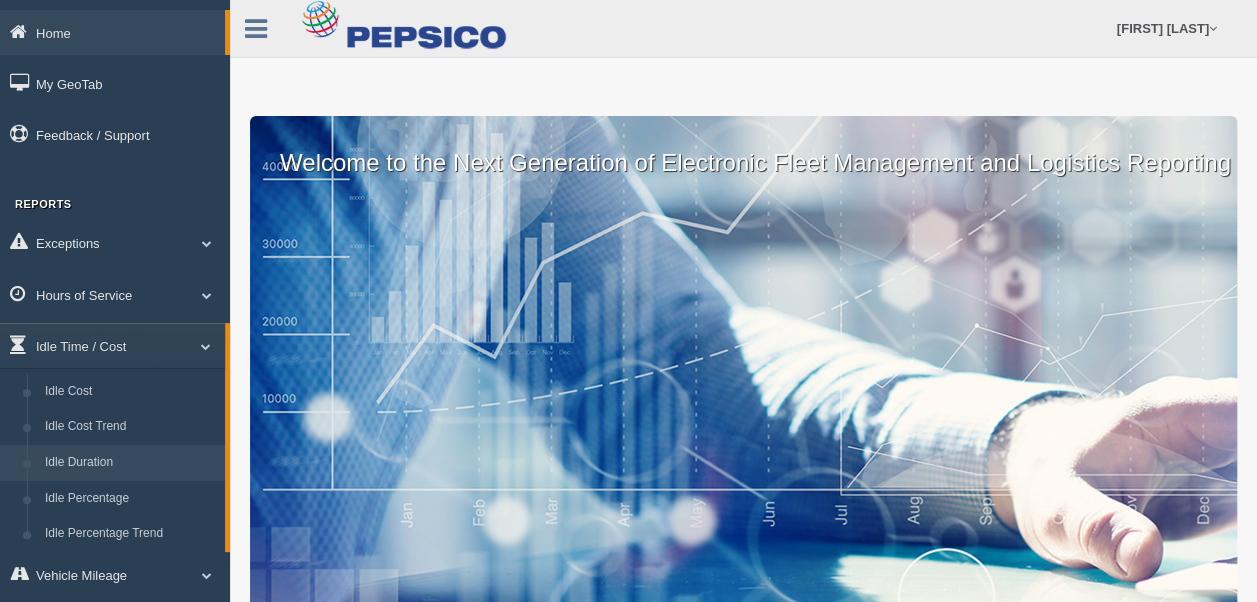 click on "Idle Duration" at bounding box center [130, 463] 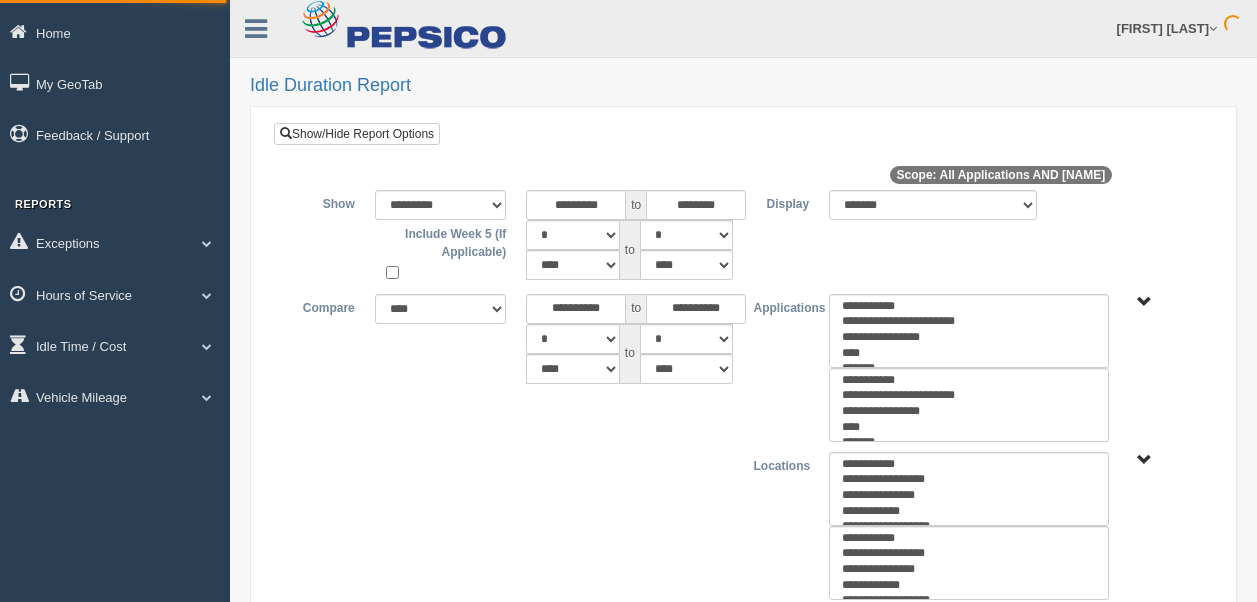 scroll, scrollTop: 0, scrollLeft: 0, axis: both 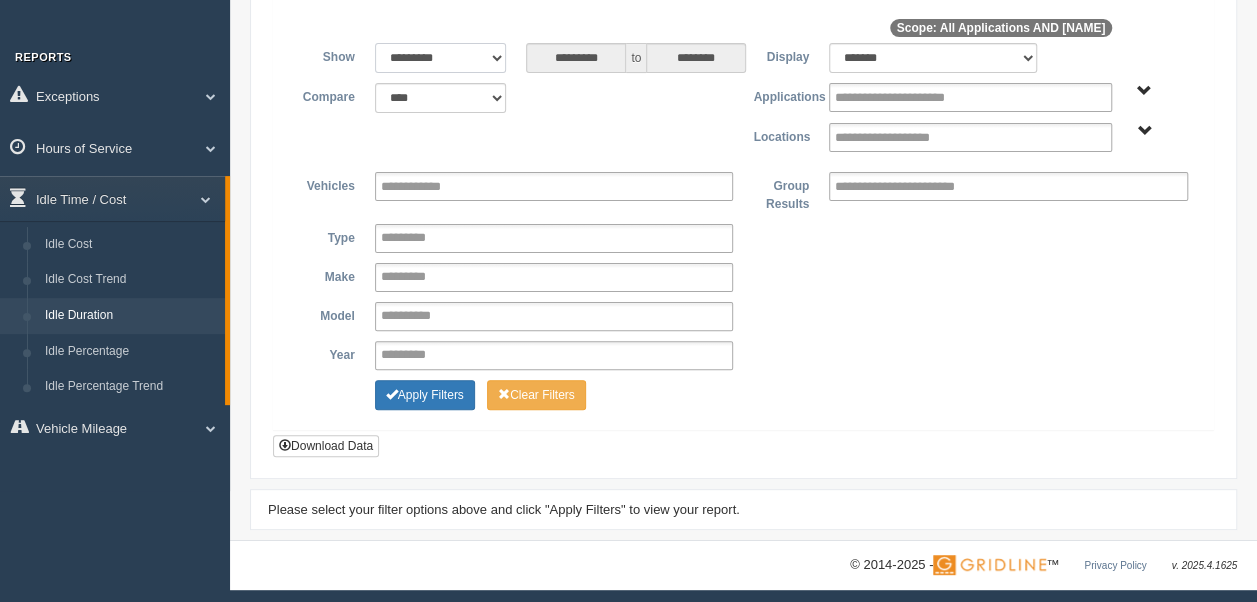 click on "[BRAND]
[BRAND]
[BRAND]
[BRAND]
[BRAND]
[BRAND]
[BRAND]
[BRAND]
[BRAND]" at bounding box center (441, 58) 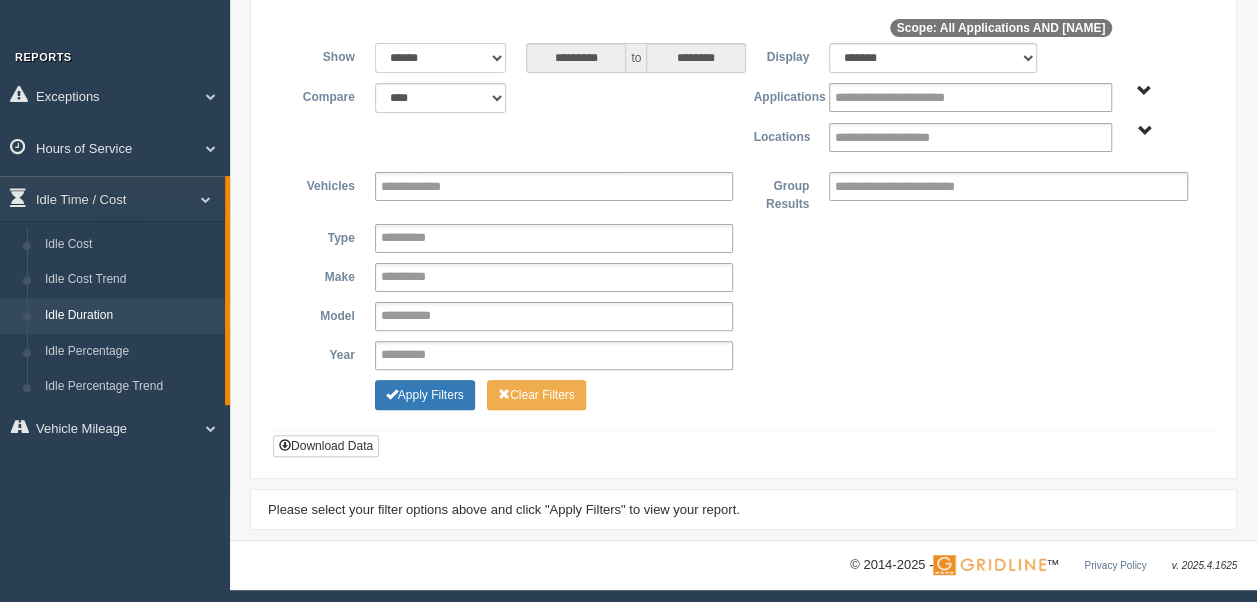 click on "[BRAND]
[BRAND]
[BRAND]
[BRAND]
[BRAND]
[BRAND]
[BRAND]
[BRAND]
[BRAND]" at bounding box center (441, 58) 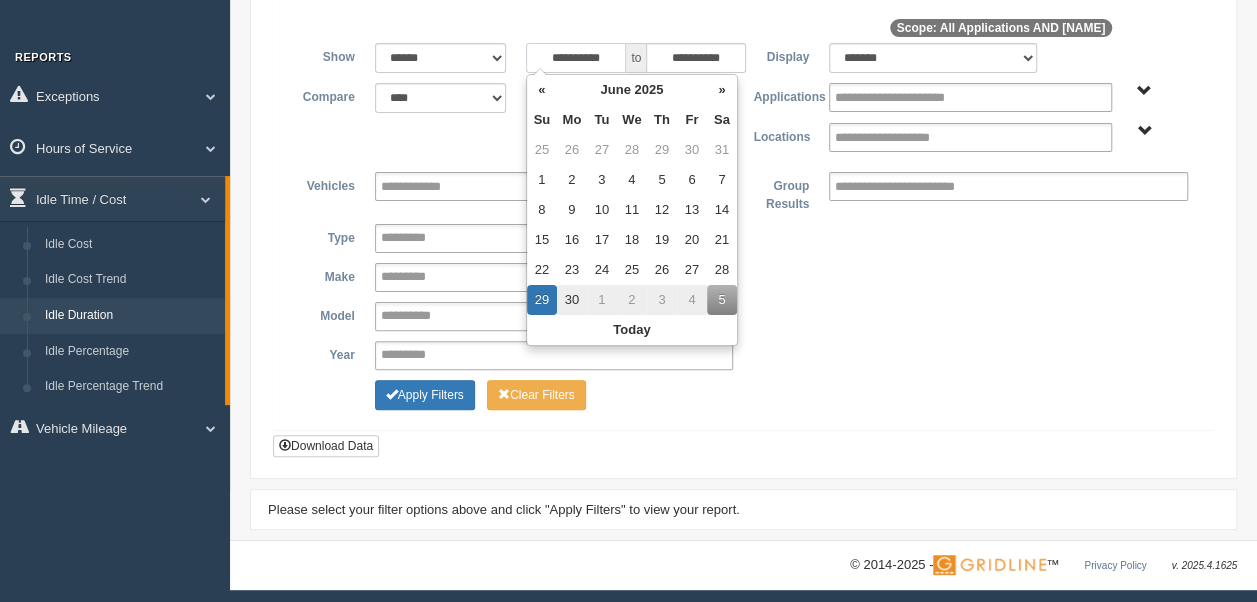 click on "**********" at bounding box center (576, 58) 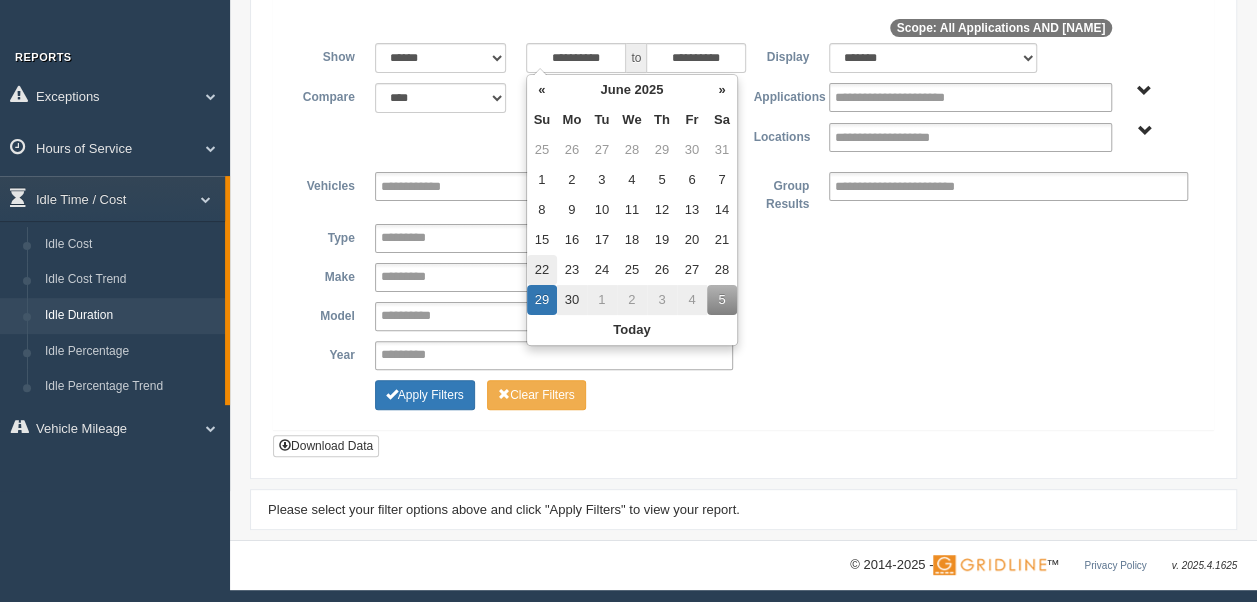 click on "22" at bounding box center (542, 150) 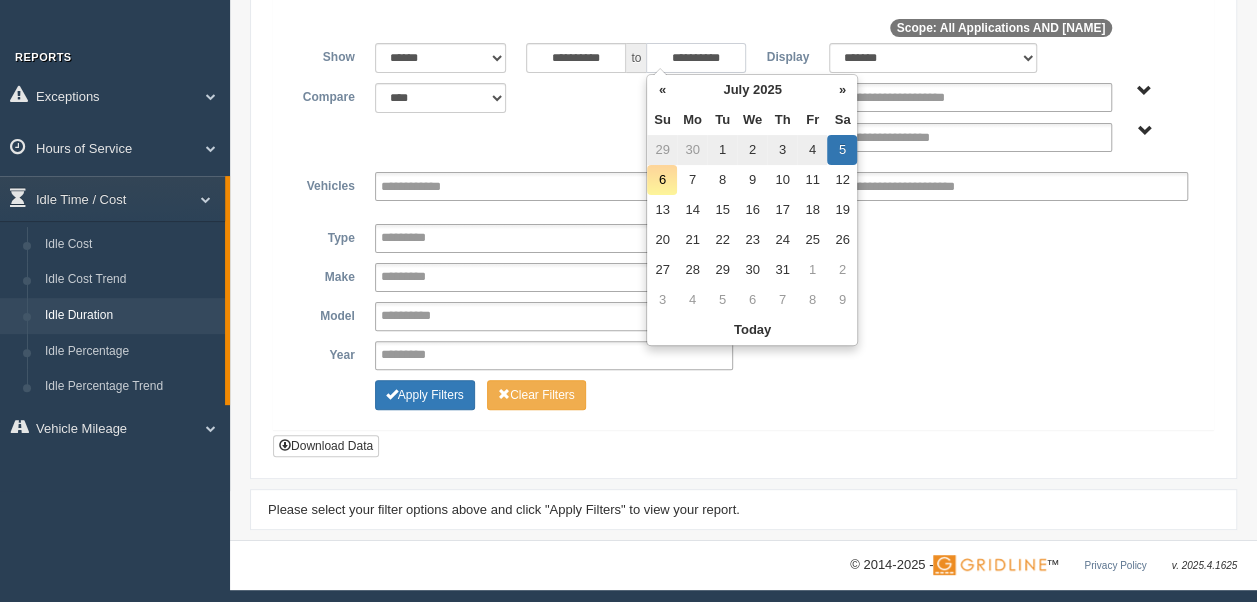 click on "**********" at bounding box center (696, 58) 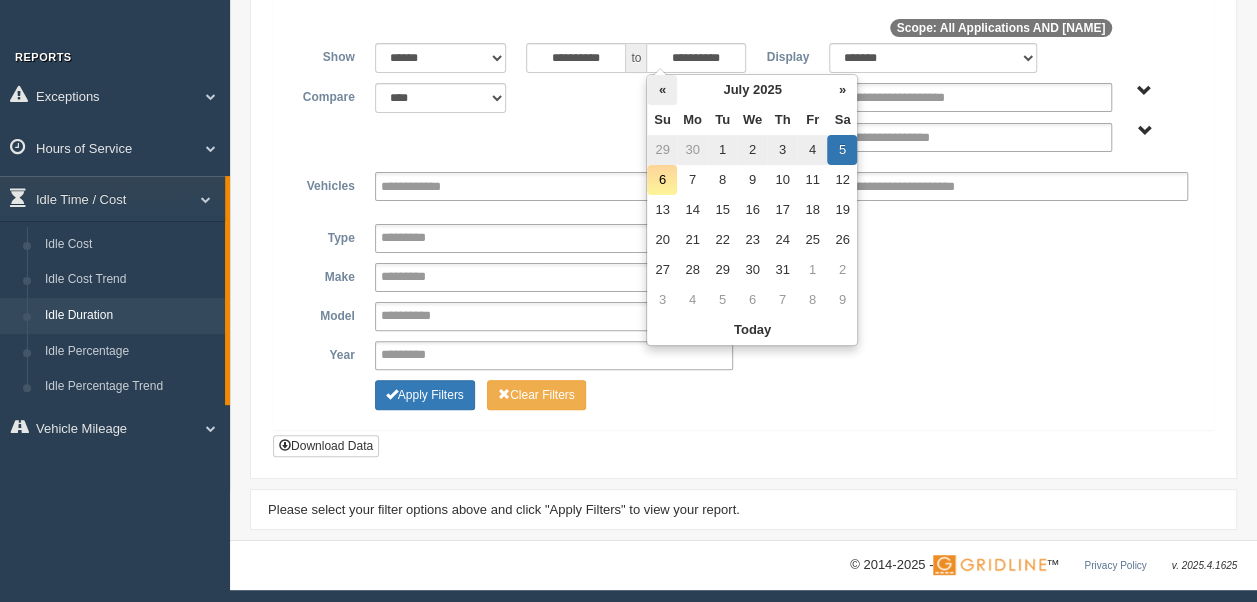 click on "«" at bounding box center [662, 90] 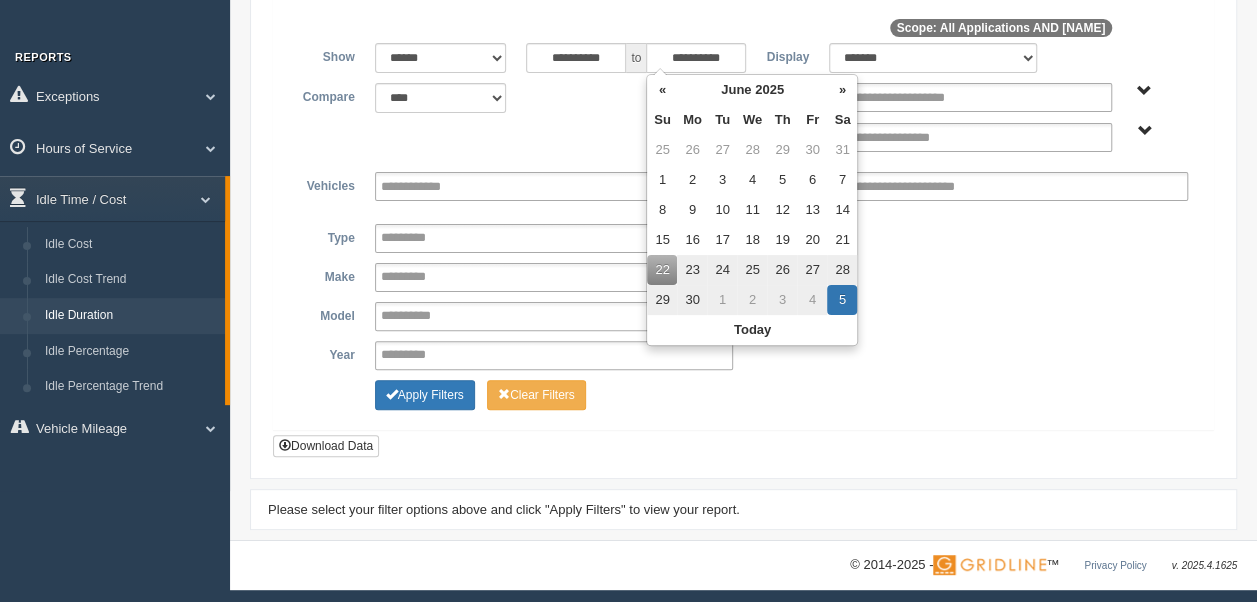 click on "28" at bounding box center (842, 270) 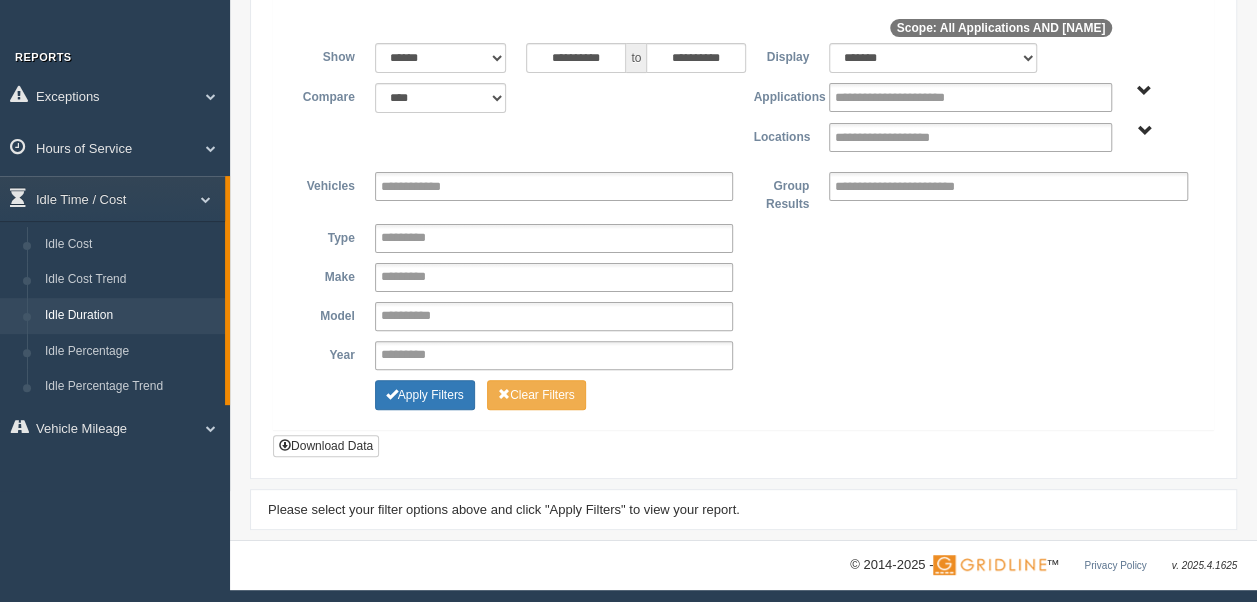 click on "Apply Filters
Clear Filters" at bounding box center [743, 392] 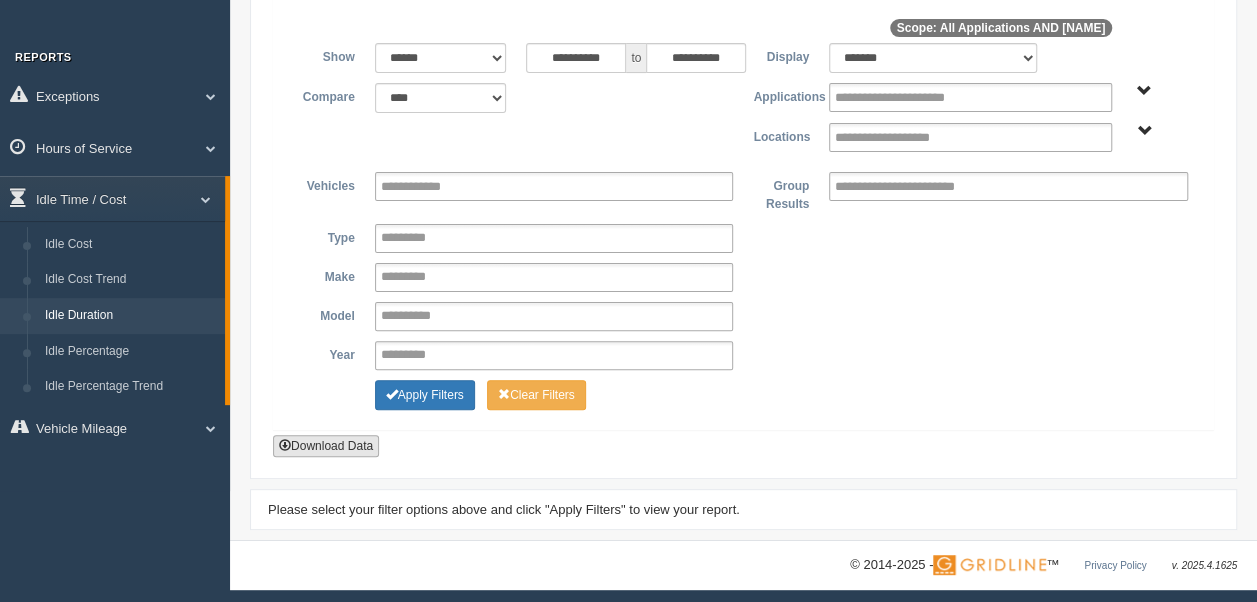 click on "Download Data" at bounding box center (326, 446) 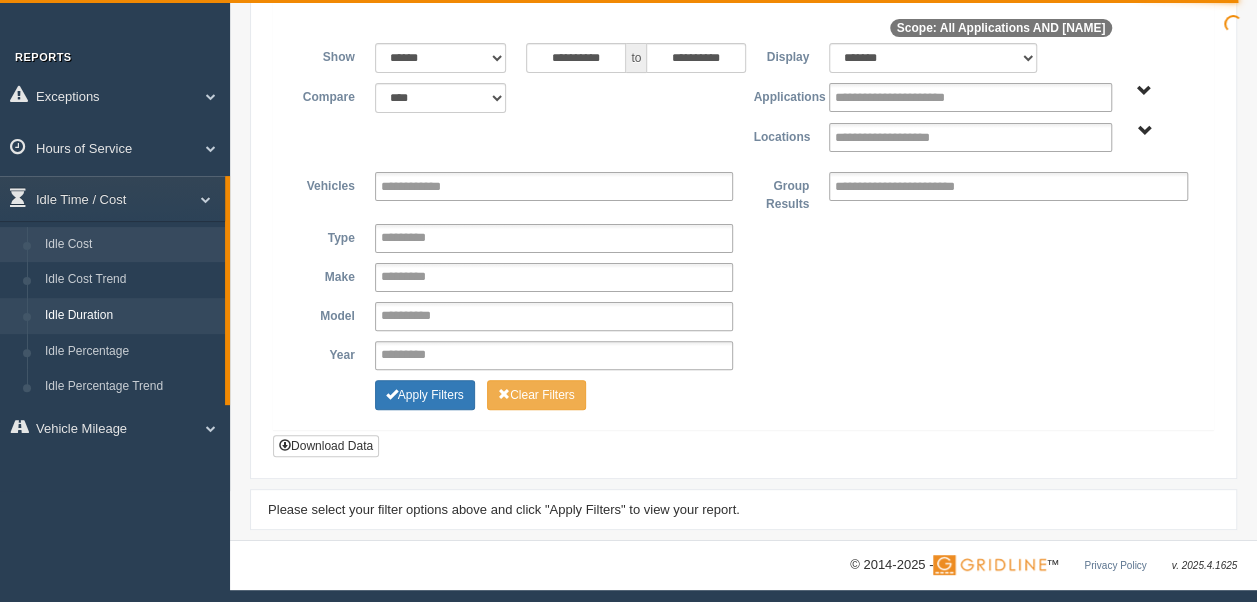 click on "Idle Cost" at bounding box center (130, 245) 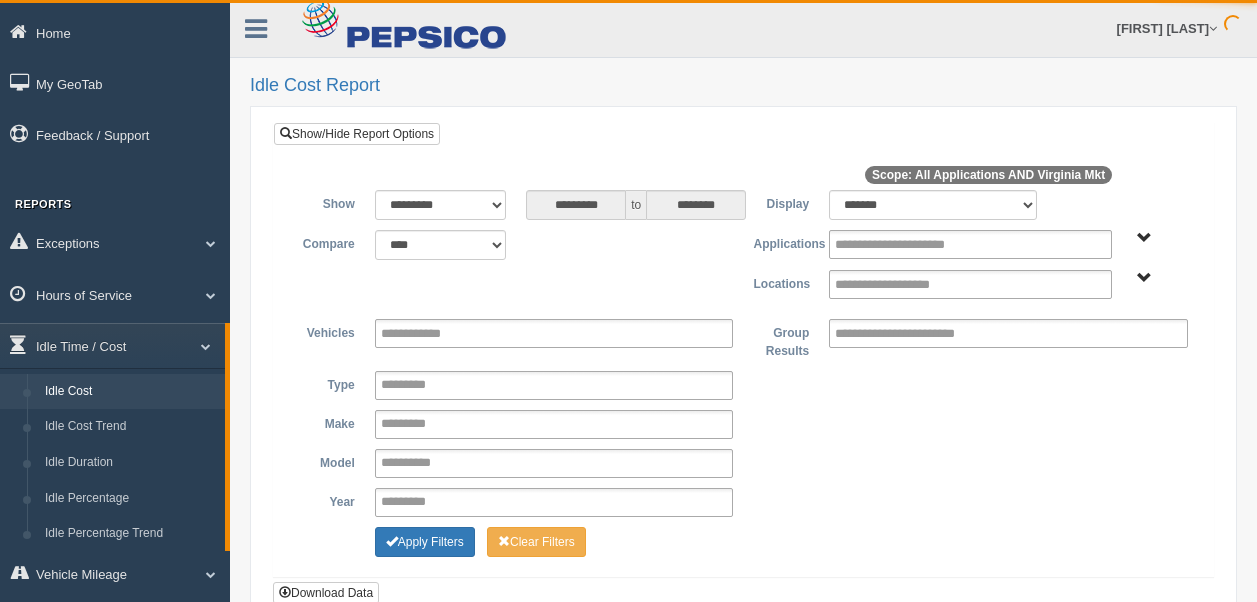 scroll, scrollTop: 0, scrollLeft: 0, axis: both 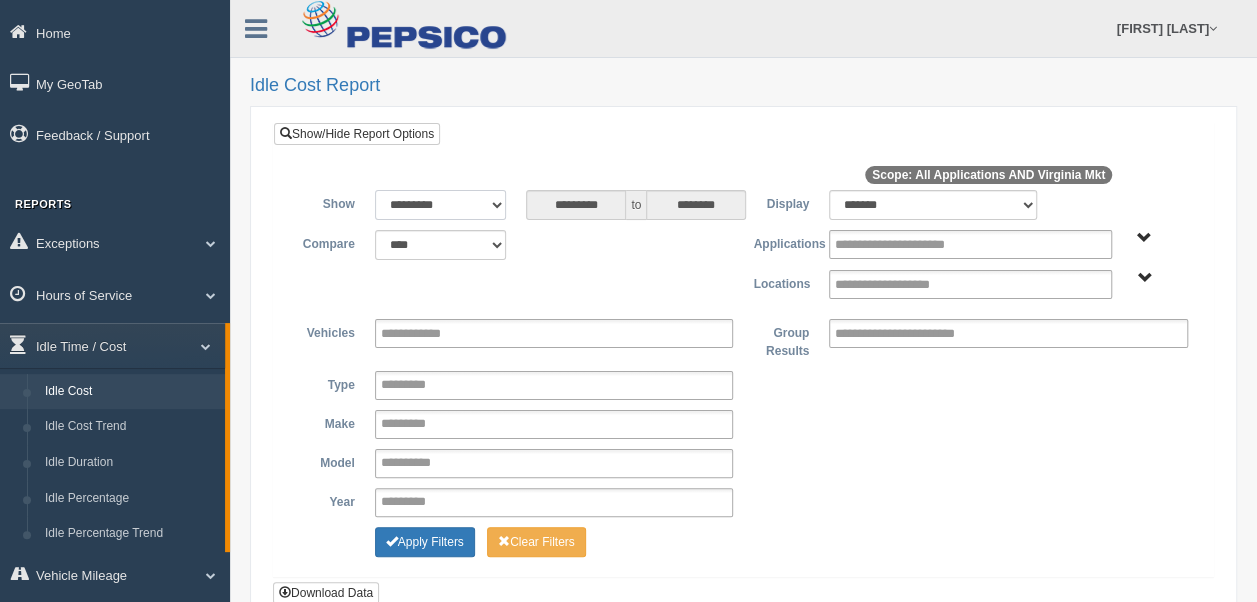click on "[BRAND]
[BRAND]
[BRAND]
[BRAND]
[BRAND]
[BRAND]
[BRAND]
[BRAND]
[BRAND]" at bounding box center [441, 205] 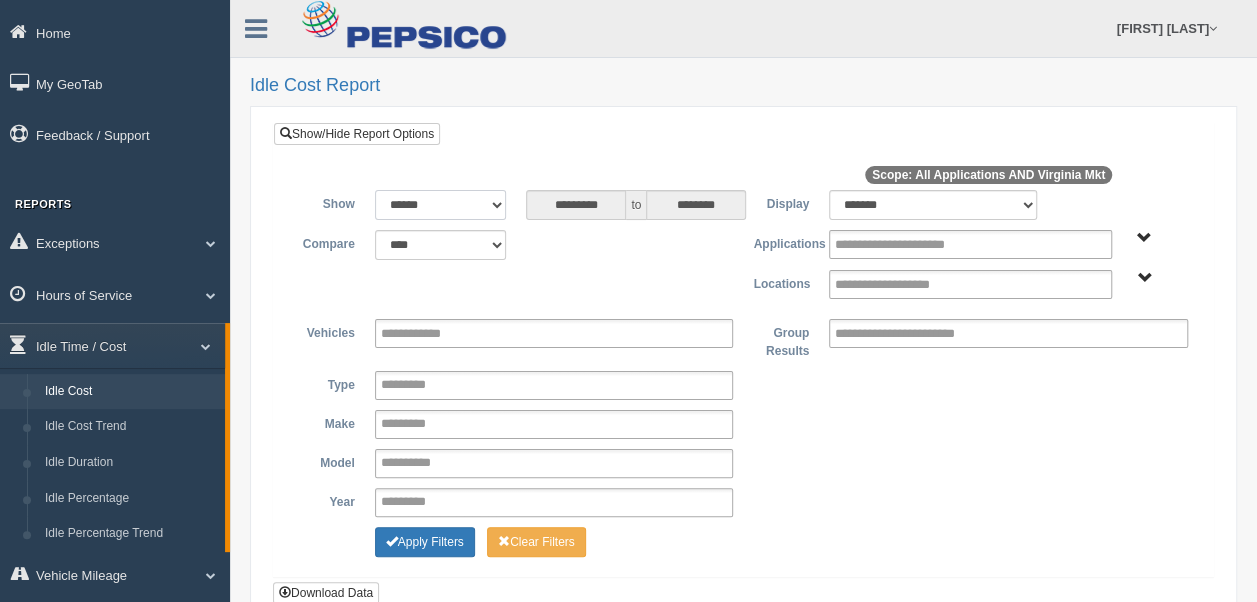click on "[BRAND]
[BRAND]
[BRAND]
[BRAND]
[BRAND]
[BRAND]
[BRAND]
[BRAND]
[BRAND]" at bounding box center [441, 205] 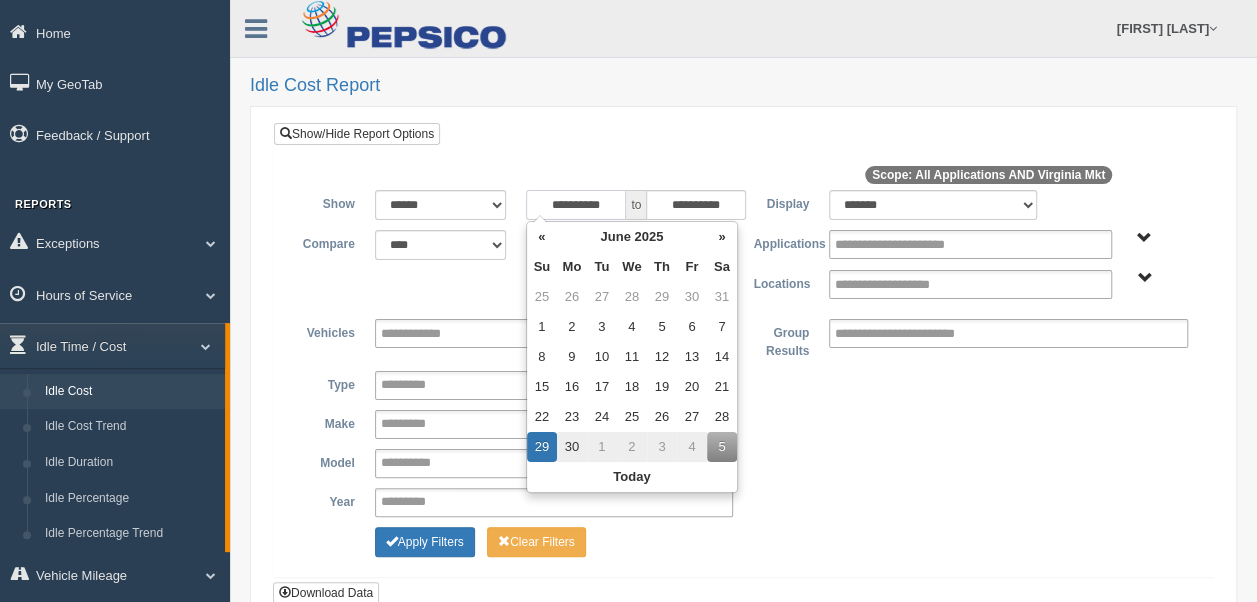 click on "**********" at bounding box center [576, 205] 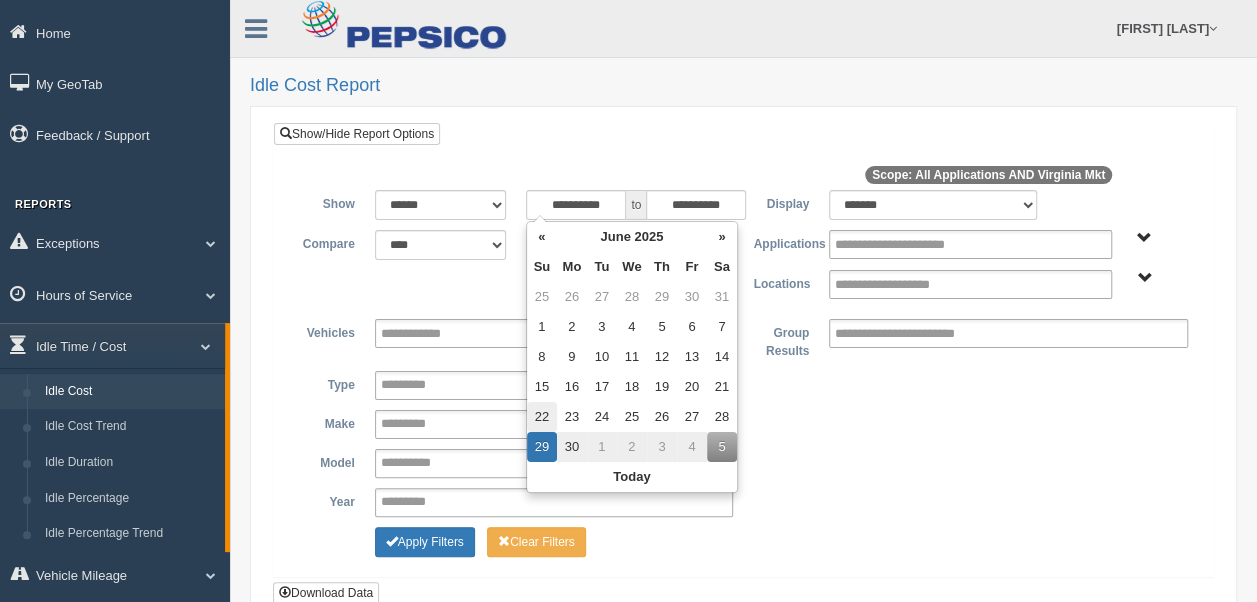 click on "22" at bounding box center (542, 297) 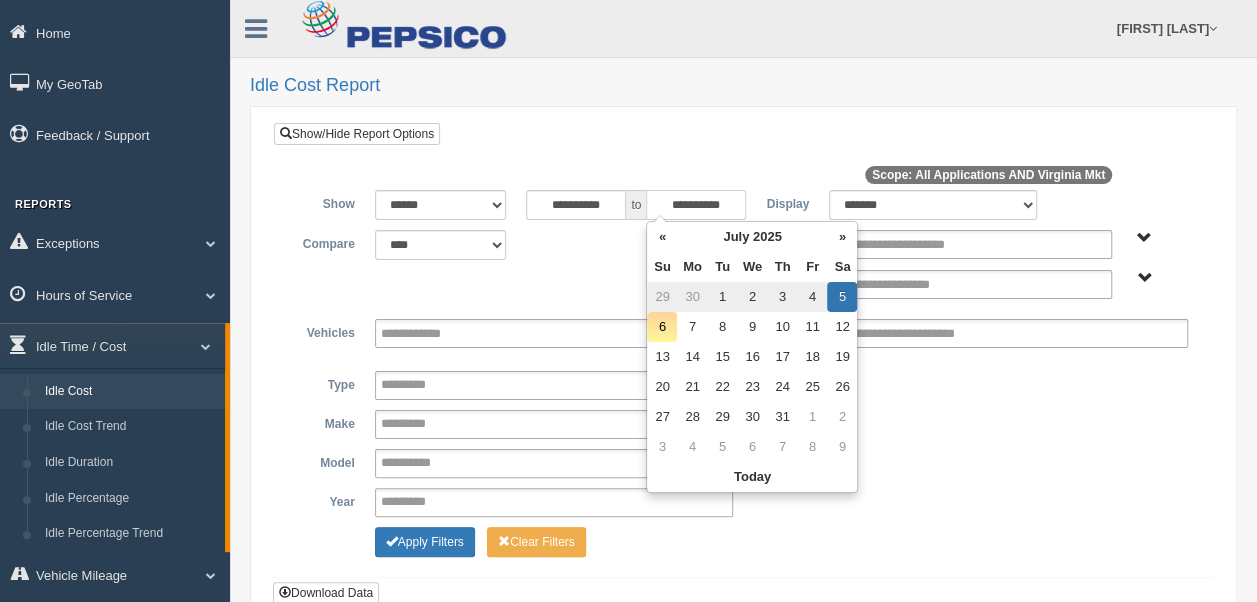 click on "**********" at bounding box center (696, 205) 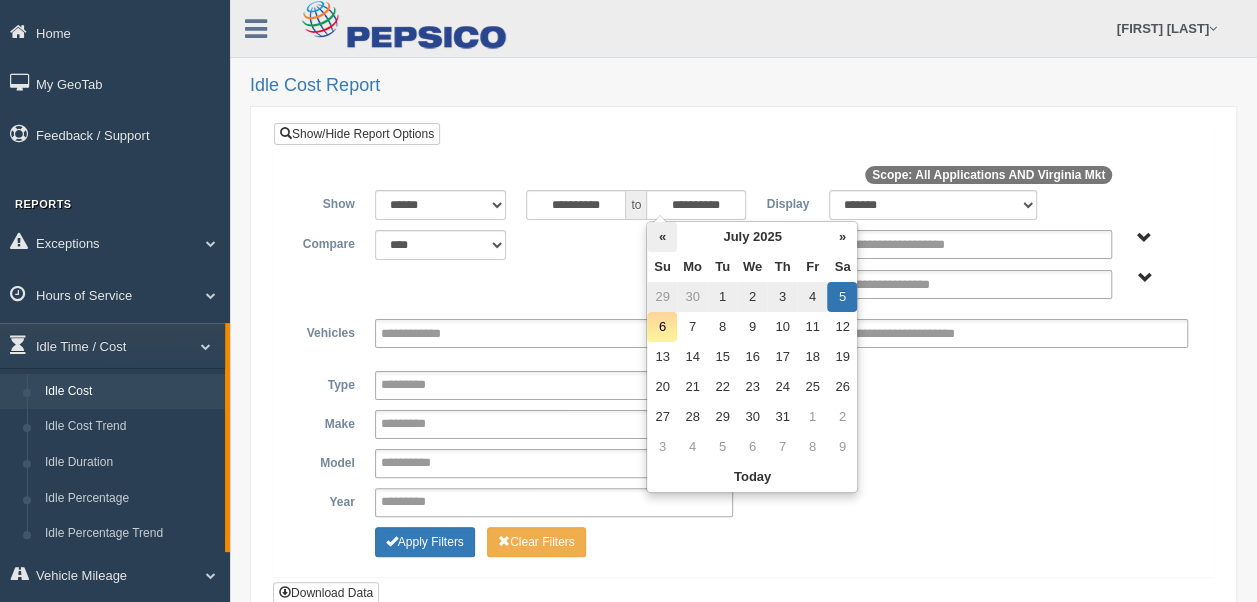 click on "«" at bounding box center (662, 237) 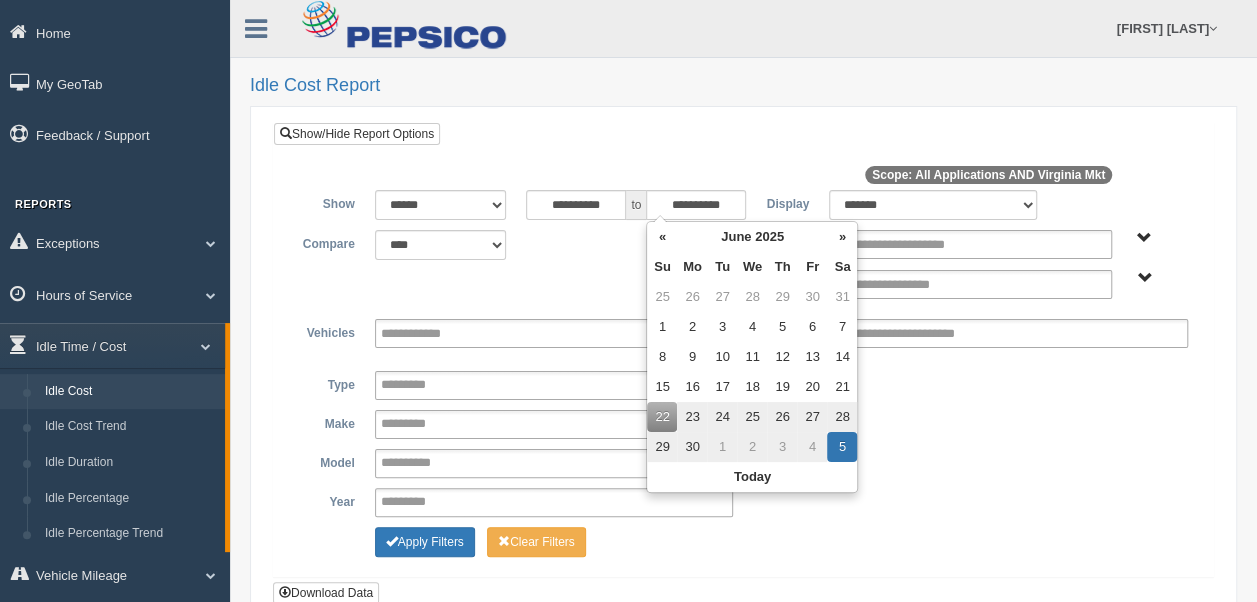 click on "28" at bounding box center [842, 417] 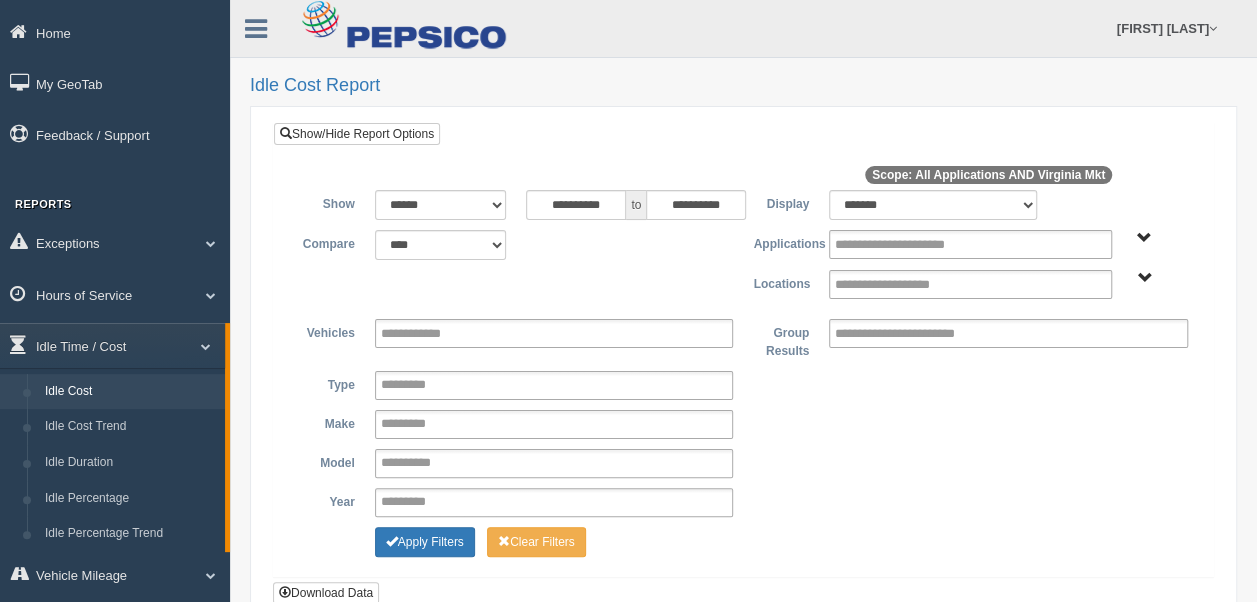 click on "Compare
[BRAND] to [BRAND]
[BRAND]
[BRAND]
[BRAND]
[BRAND]
[BRAND]
[BRAND]
[BRAND]
[BRAND]
[BRAND]
[BRAND]
[BRAND]
[BRAND]
[BRAND]
[BRAND]
[BRAND]
[BRAND]
[BRAND]
[BRAND]
[BRAND]
[BRAND]
[BRAND]
[BRAND]
[BRAND]
[BRAND]
[BRAND]
[BRAND]
to
[BRAND]
[BRAND]
[BRAND]
[BRAND]
[BRAND]
[BRAND]
[BRAND]
[BRAND]
[BRAND]
[BRAND]
[BRAND]
[BRAND]
[BRAND]
[BRAND]
[BRAND]
[BRAND]
[BRAND]
[BRAND]
[BRAND]
[BRAND]
[BRAND]
[BRAND]
[BRAND]
[BRAND]
[BRAND]
[BRAND]
Applications
[BRAND]
[BRAND]
[BRAND]
[BRAND]
[BRAND]
[BRAND]
[BRAND]
[BRAND]
[BRAND]
[BRAND]
[BRAND]
[BRAND]
[BRAND]
[BRAND]
[BRAND]
[BRAND]
[BRAND]
[BRAND]
[BRAND]
[BRAND]
[BRAND]
[BRAND]
[BRAND]
[BRAND]
[BRAND]
[BRAND]
[BRAND]
[BRAND]
[BRAND]
[BRAND]
[BRAND]
[BRAND]
[BRAND]
[BRAND]
[BRAND]
[BRAND]" at bounding box center (743, 269) 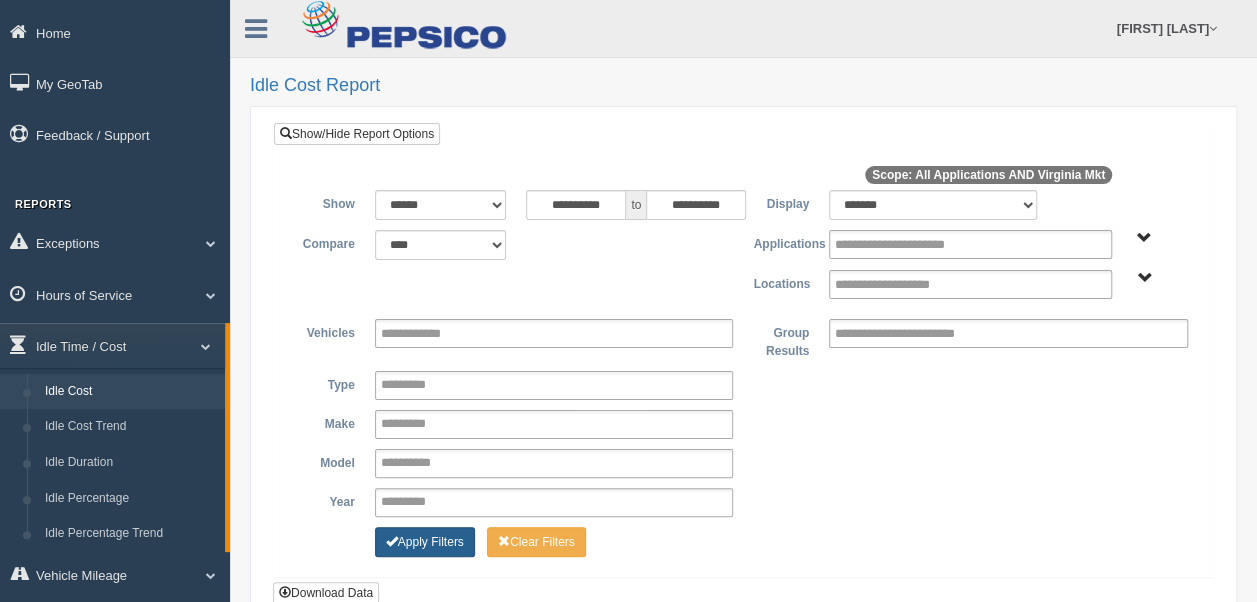 click on "Apply Filters" at bounding box center (425, 542) 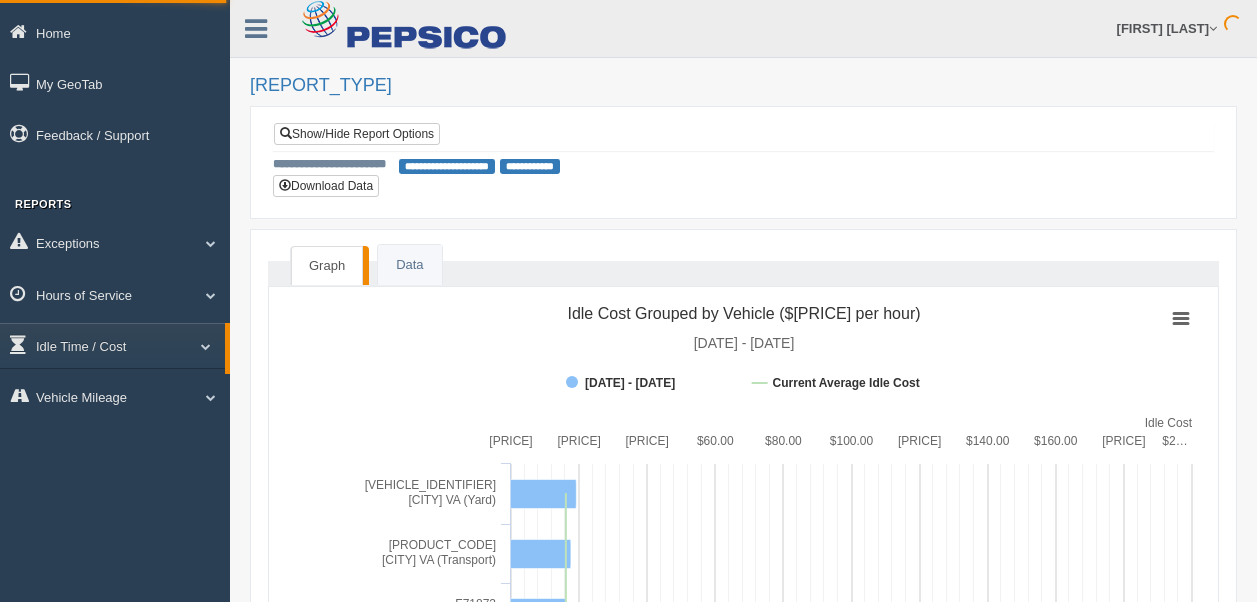 scroll, scrollTop: 0, scrollLeft: 0, axis: both 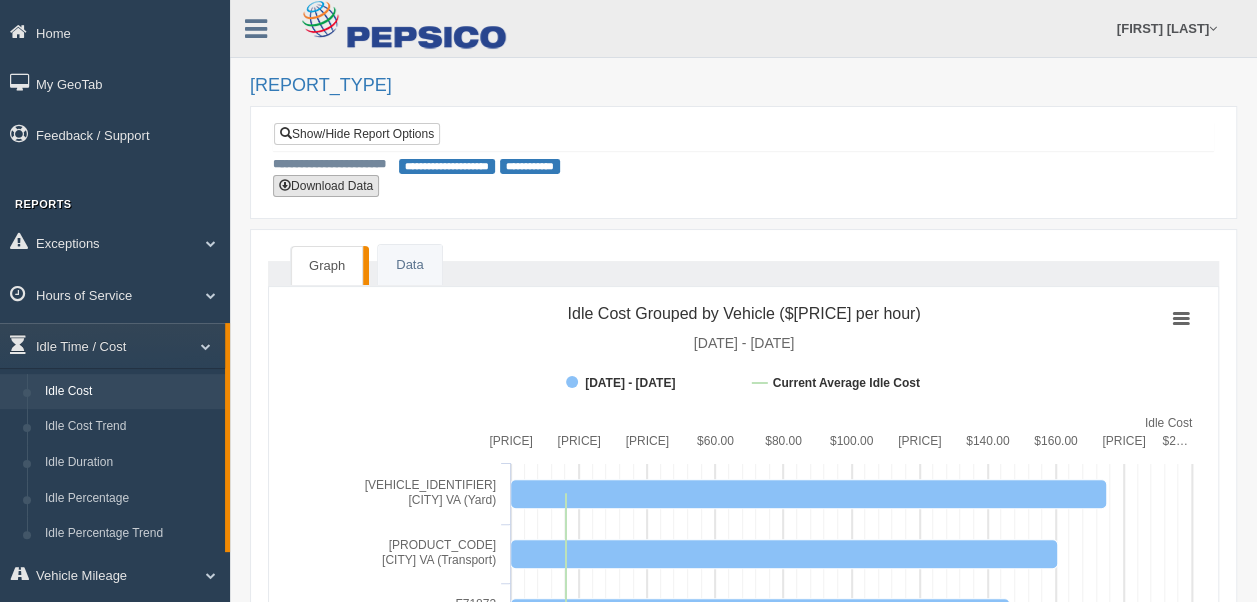 click on "Download Data" at bounding box center (326, 186) 